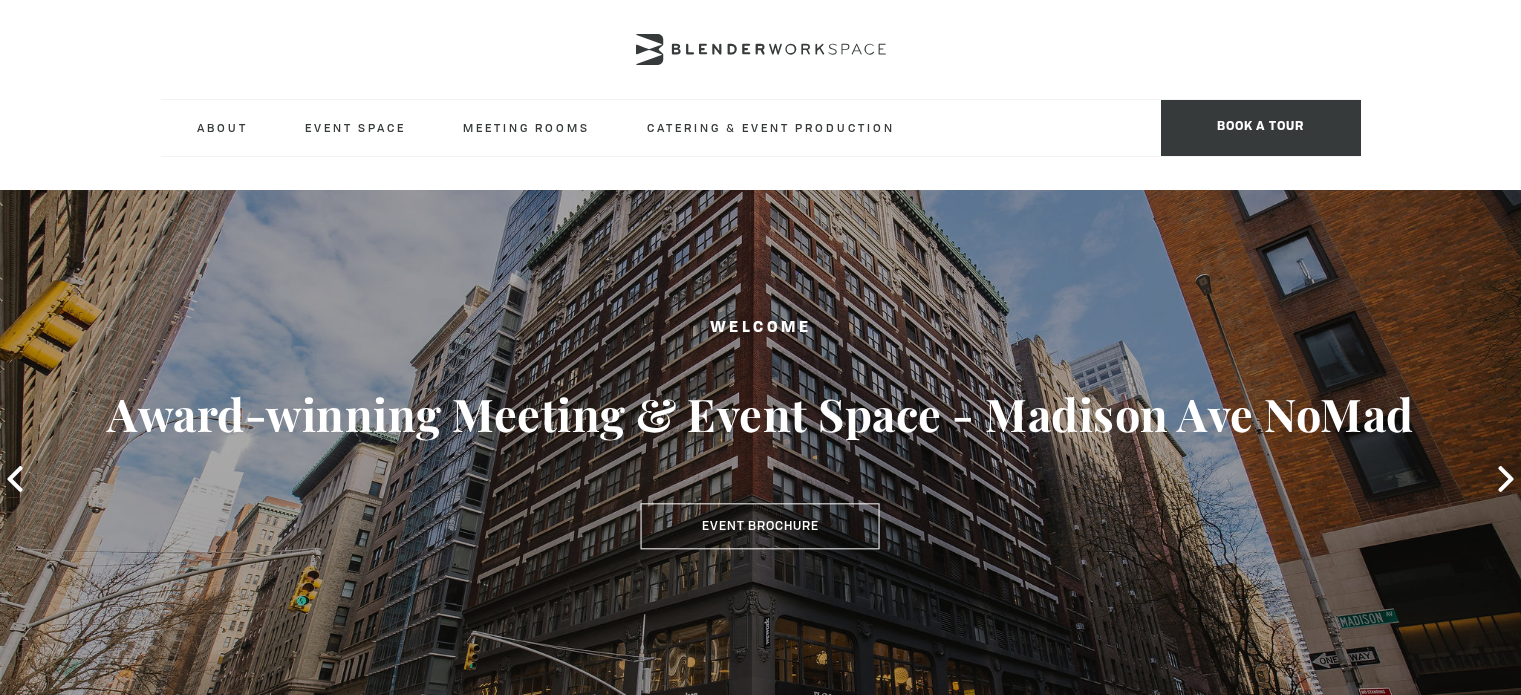 scroll, scrollTop: 0, scrollLeft: 0, axis: both 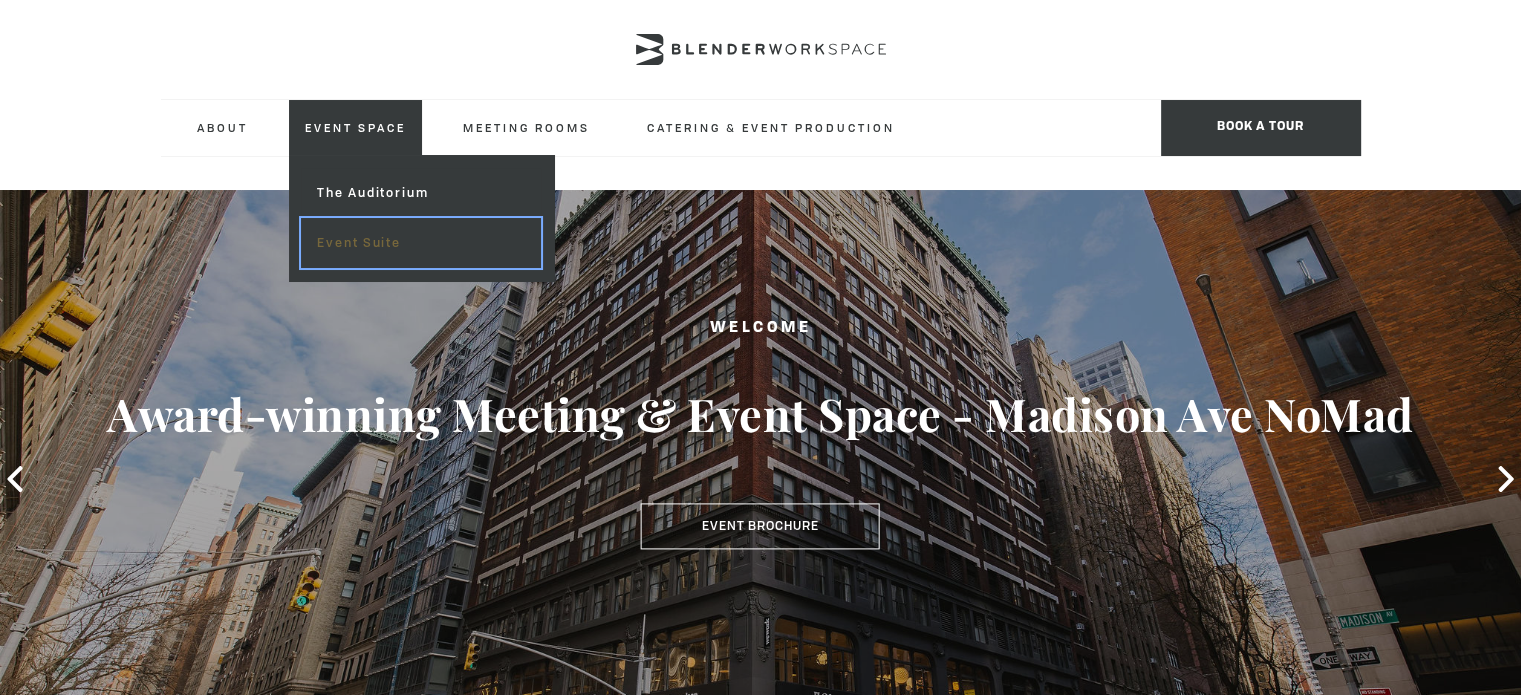 click on "Event Suite" at bounding box center [420, 243] 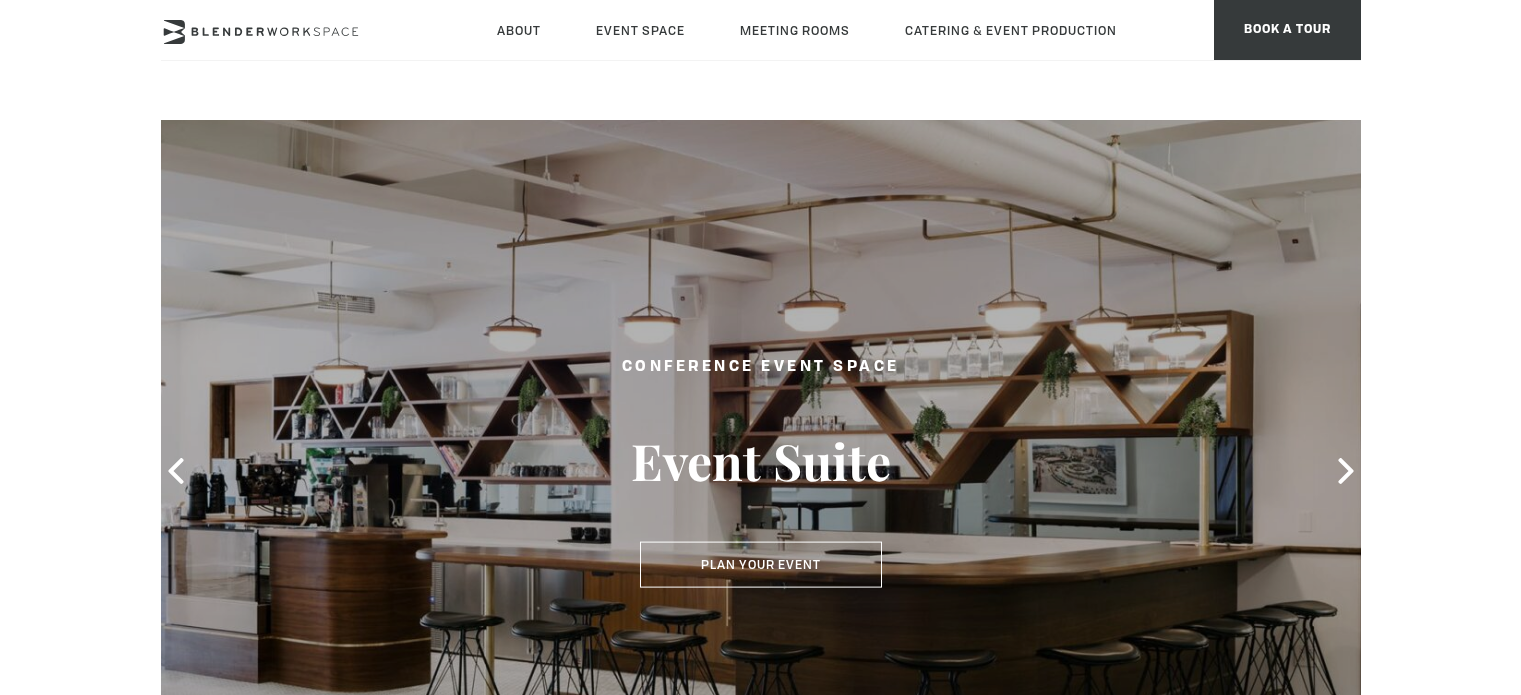 scroll, scrollTop: 0, scrollLeft: 0, axis: both 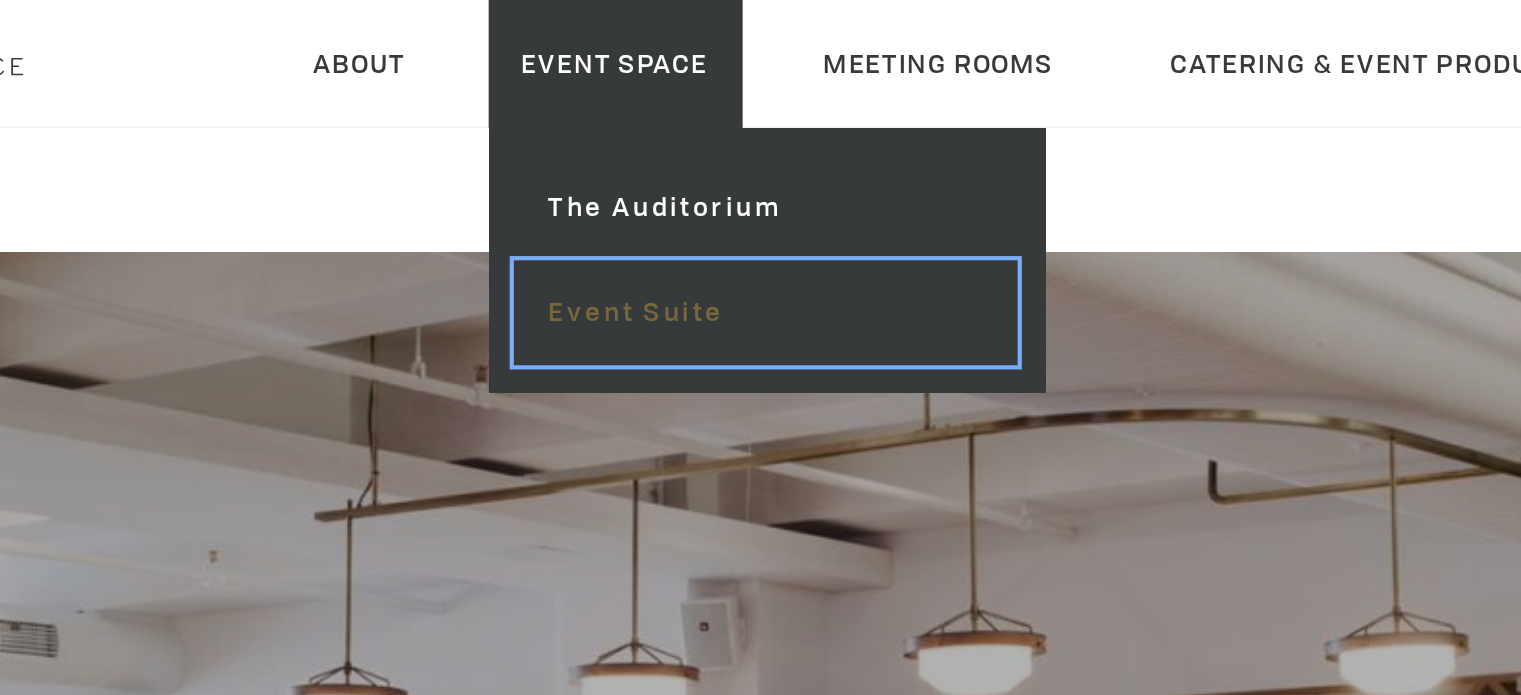 click on "Event Suite" at bounding box center (711, 149) 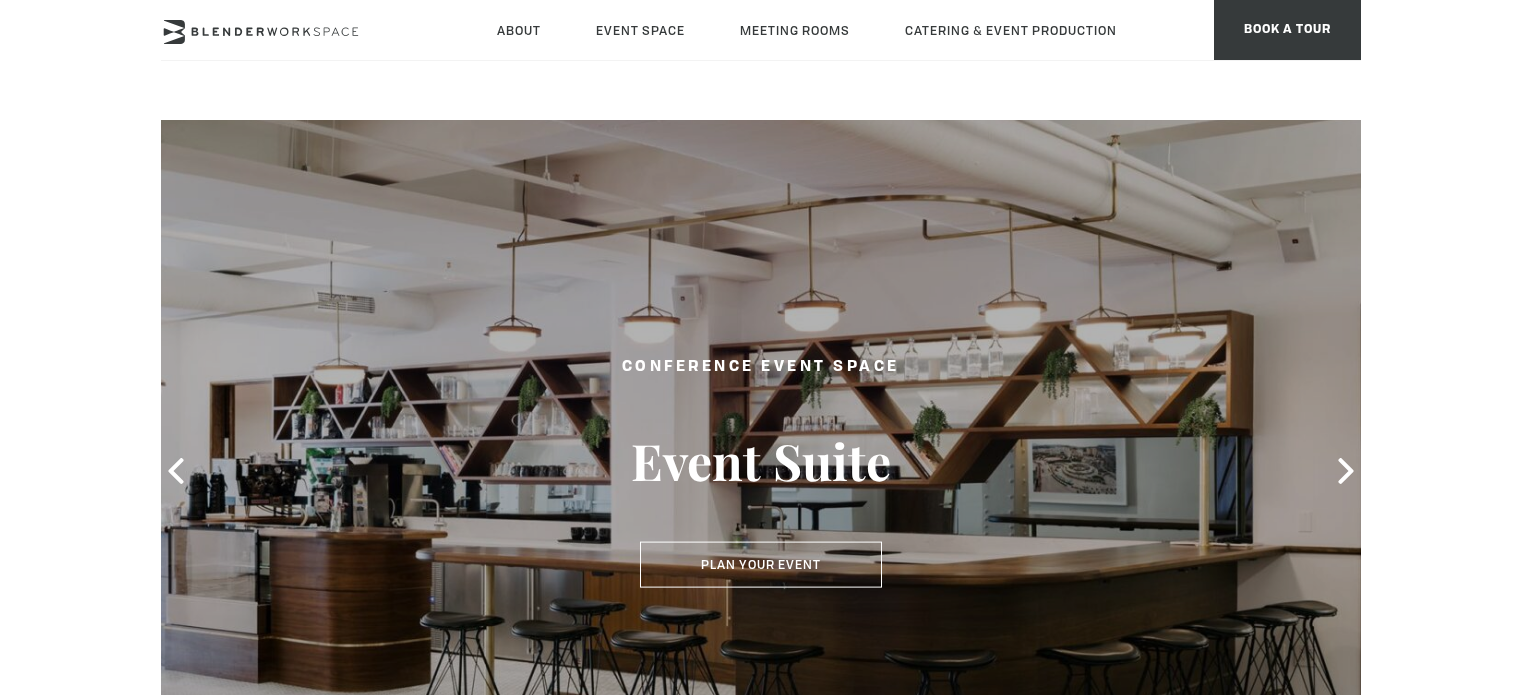 scroll, scrollTop: 0, scrollLeft: 0, axis: both 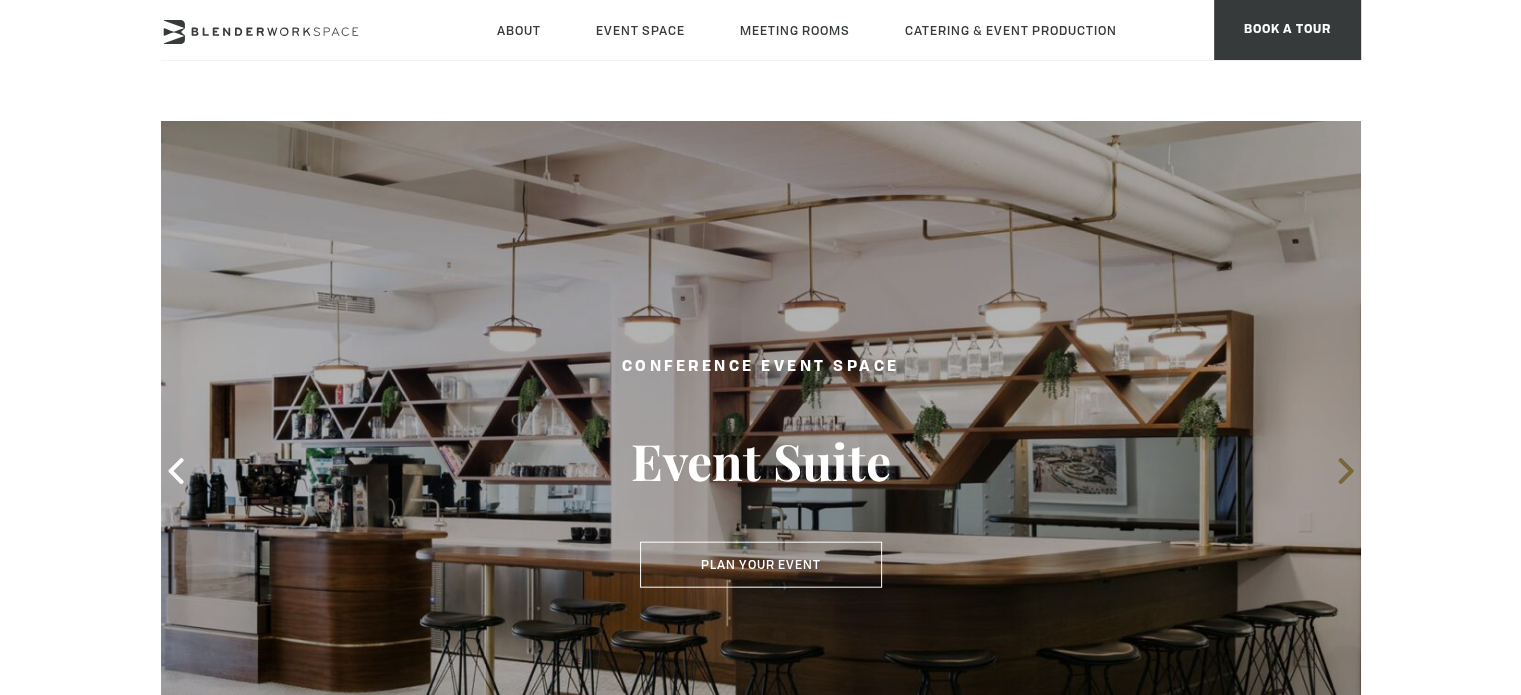 click 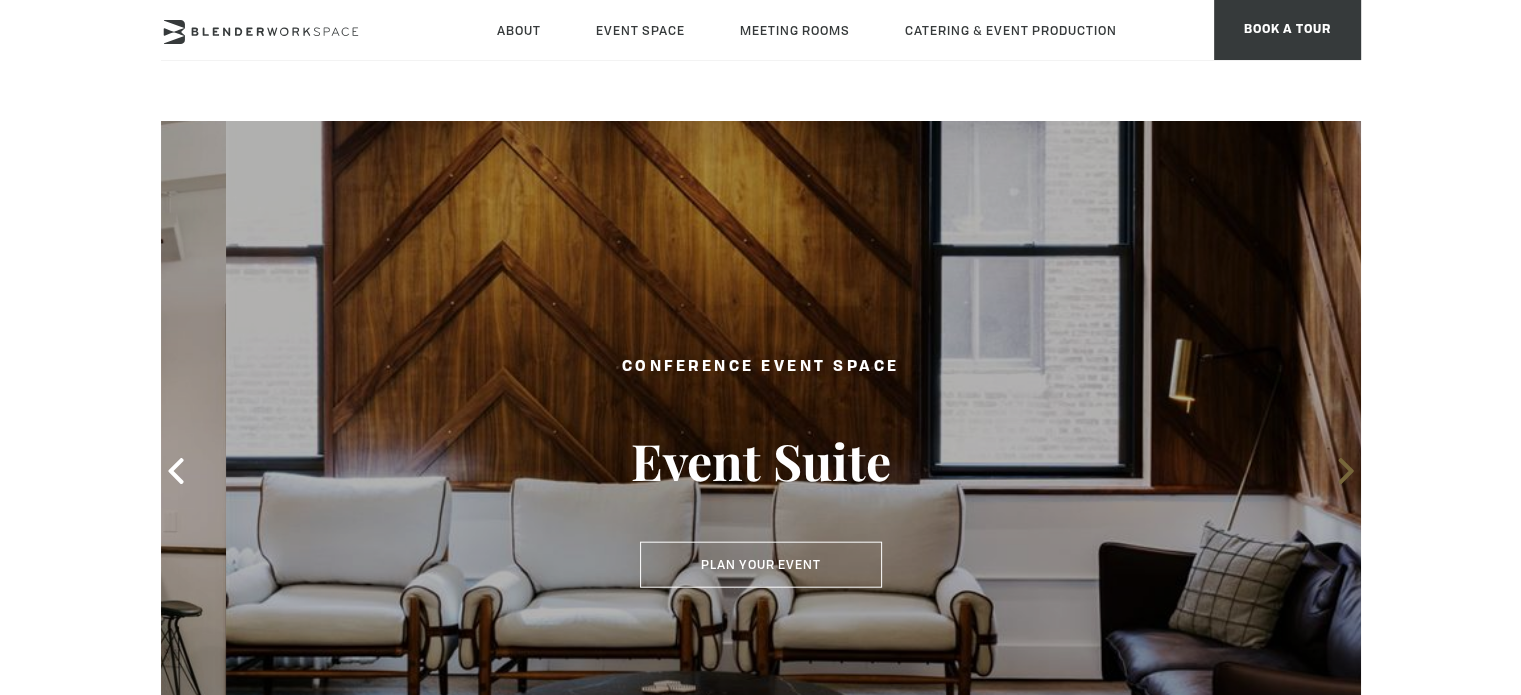 click 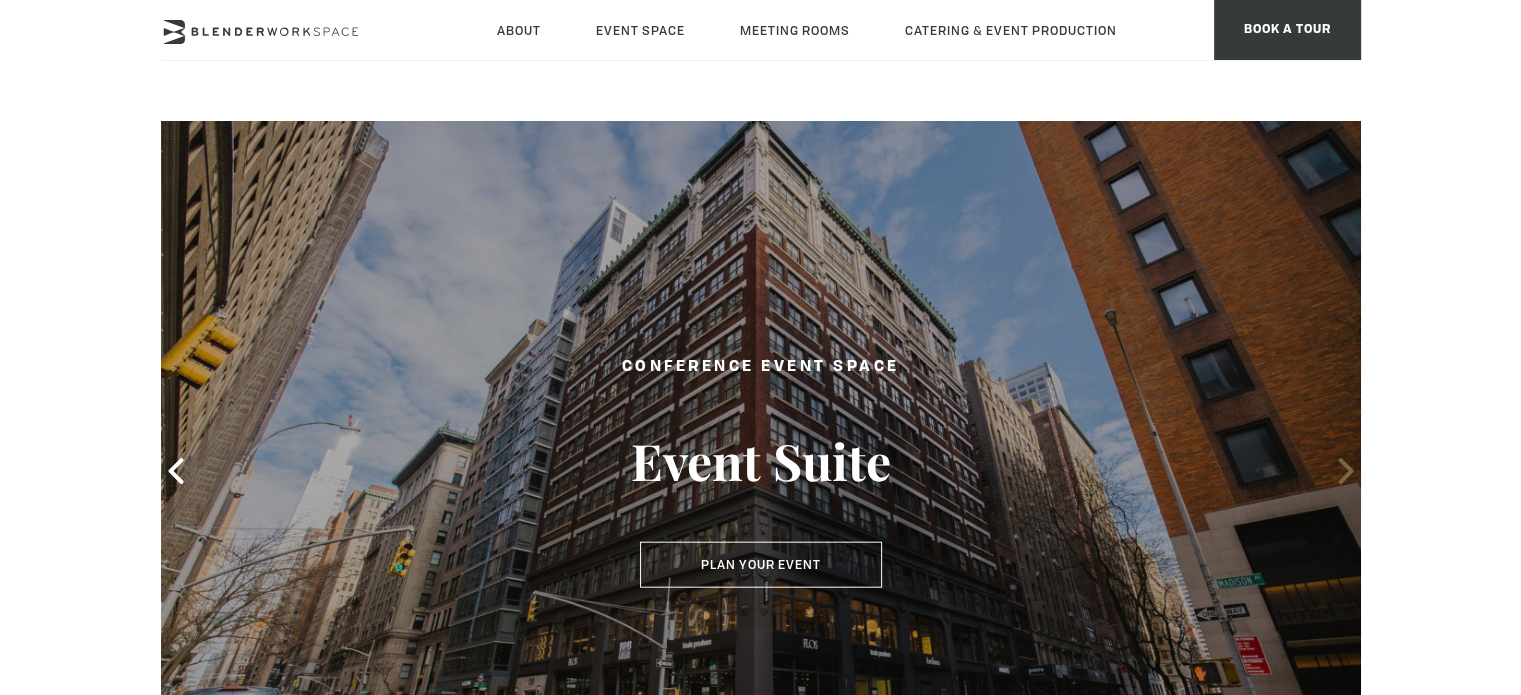 click 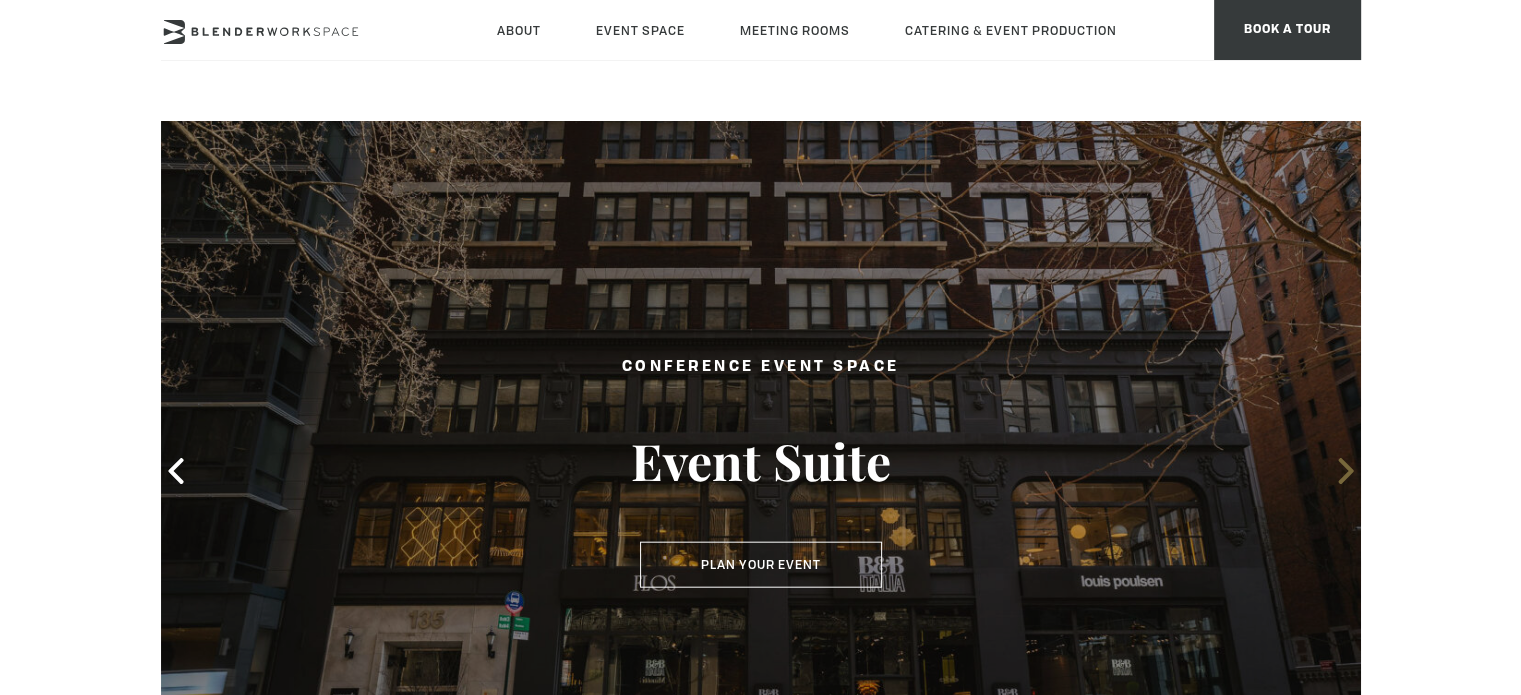 click 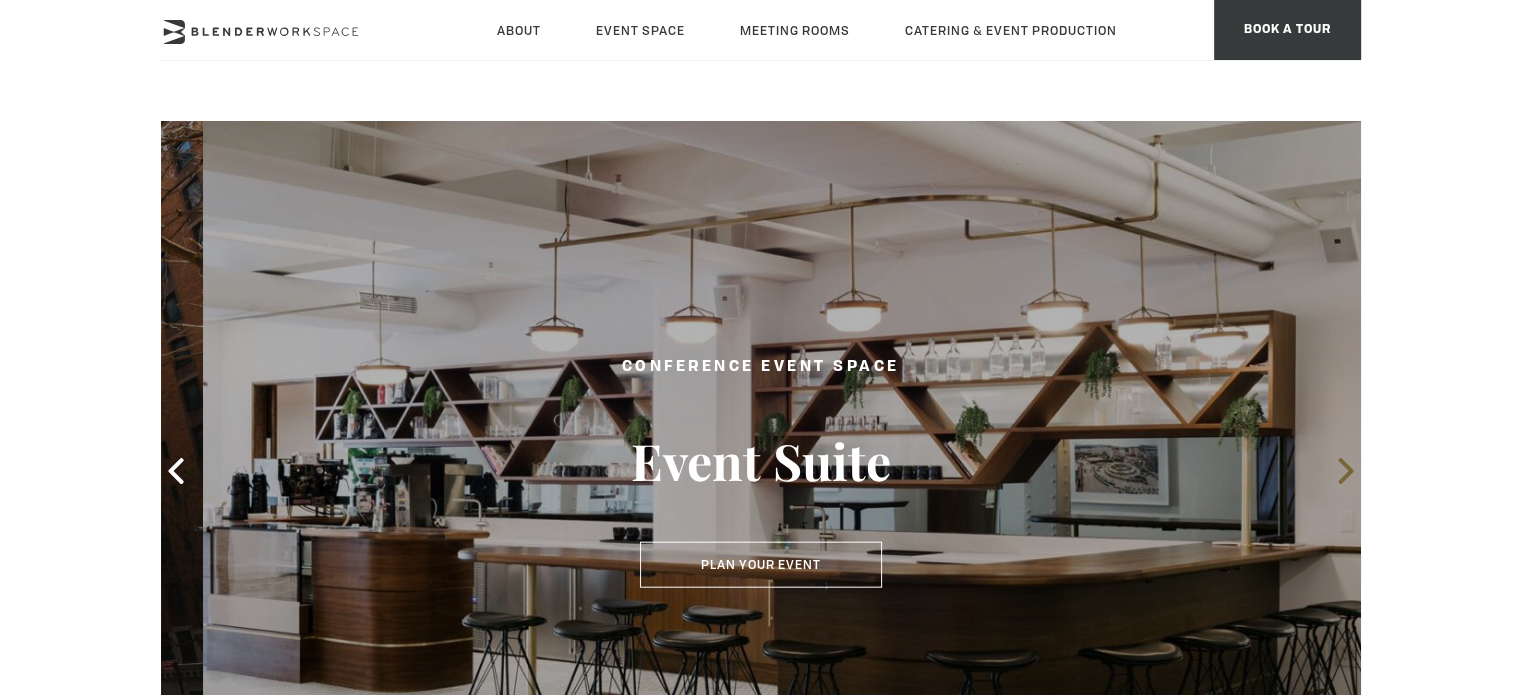click 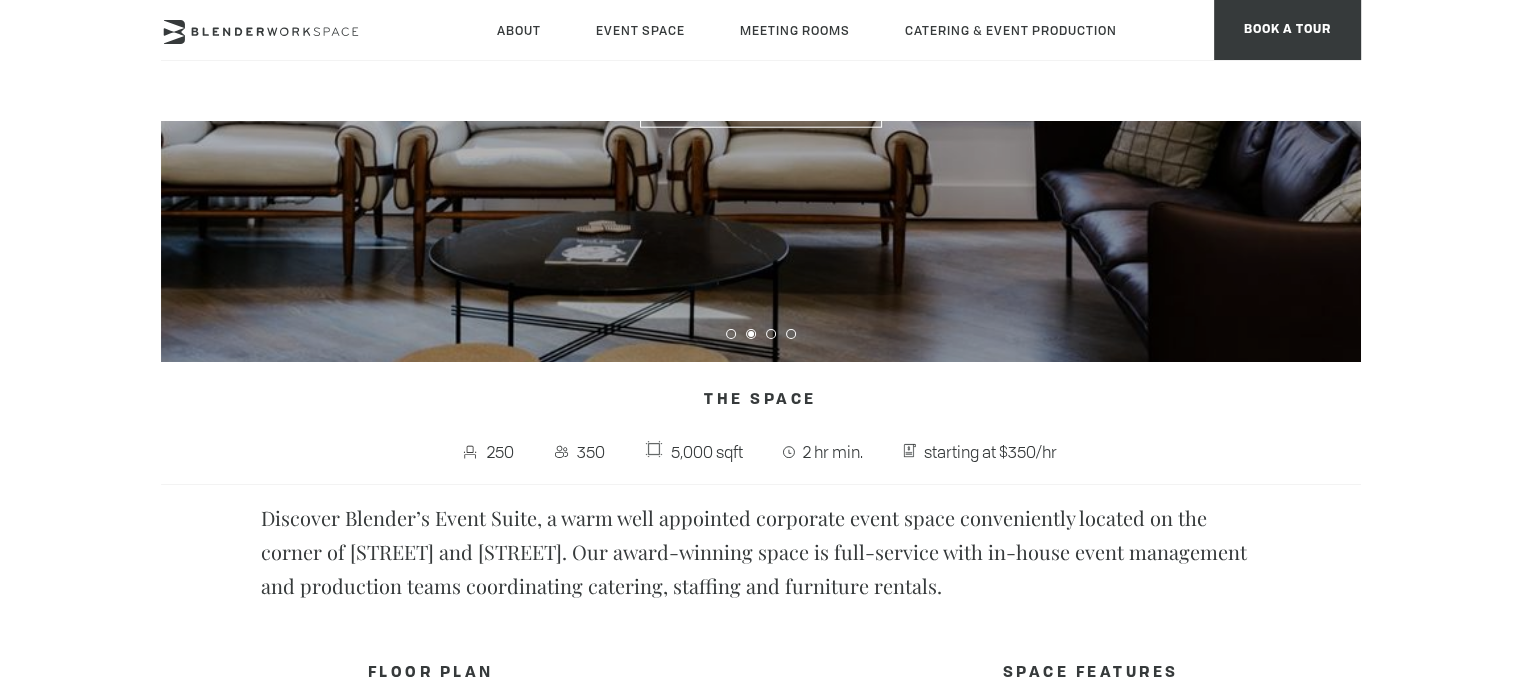 scroll, scrollTop: 460, scrollLeft: 0, axis: vertical 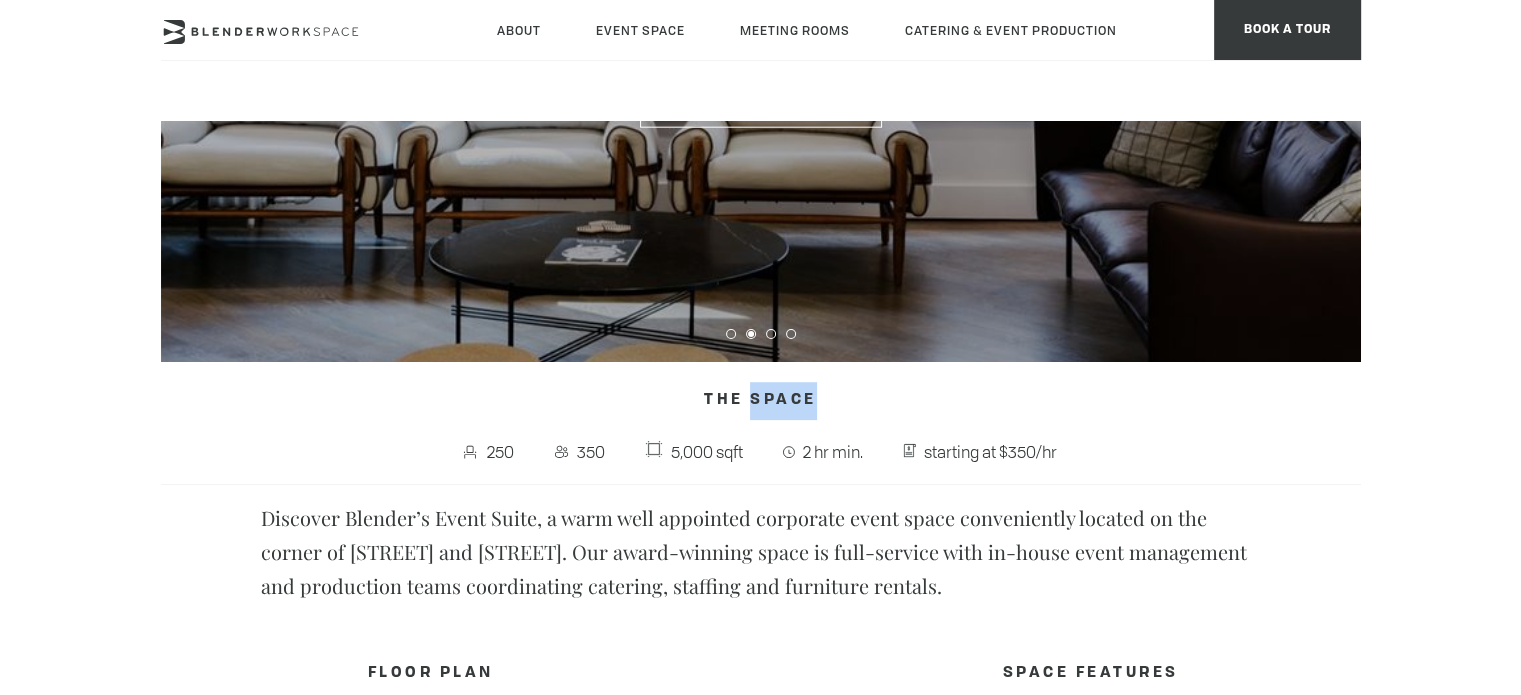 click on "The Space" at bounding box center [761, 401] 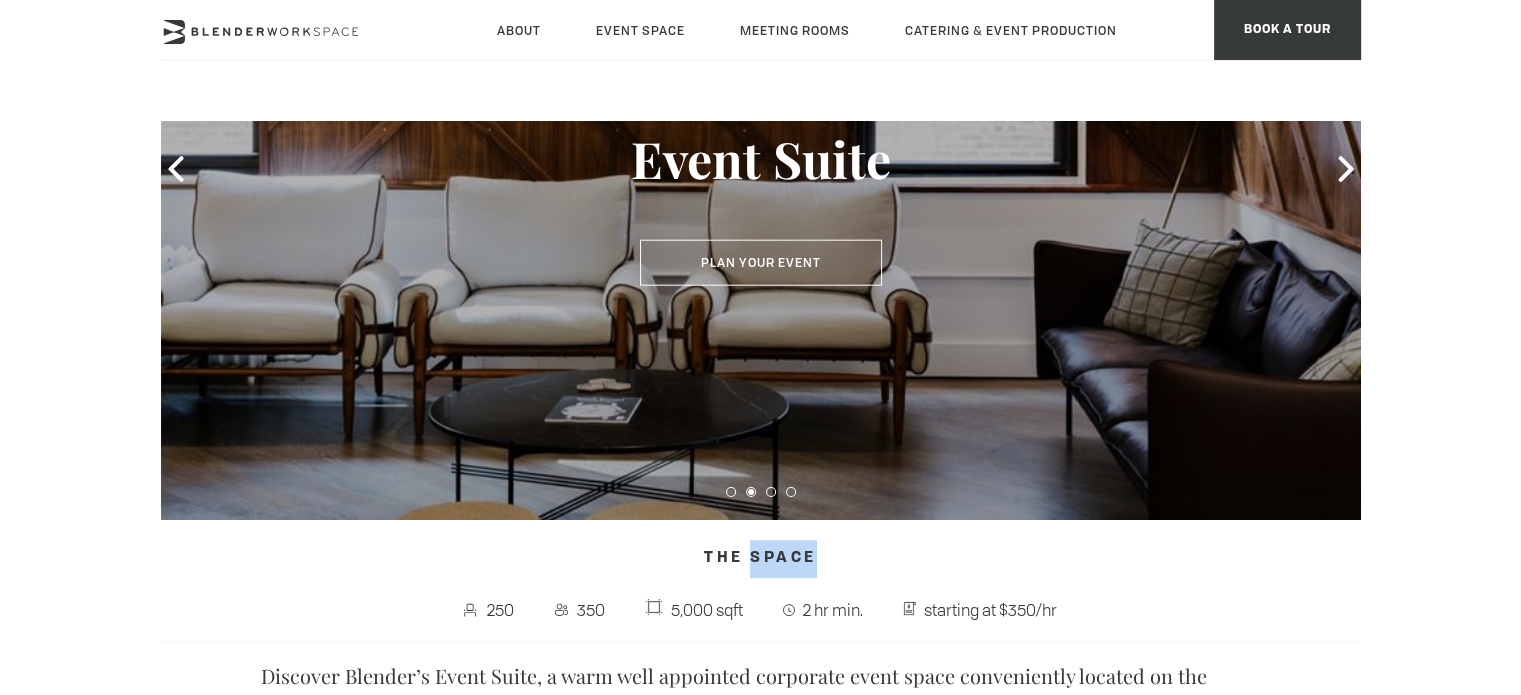 scroll, scrollTop: 303, scrollLeft: 0, axis: vertical 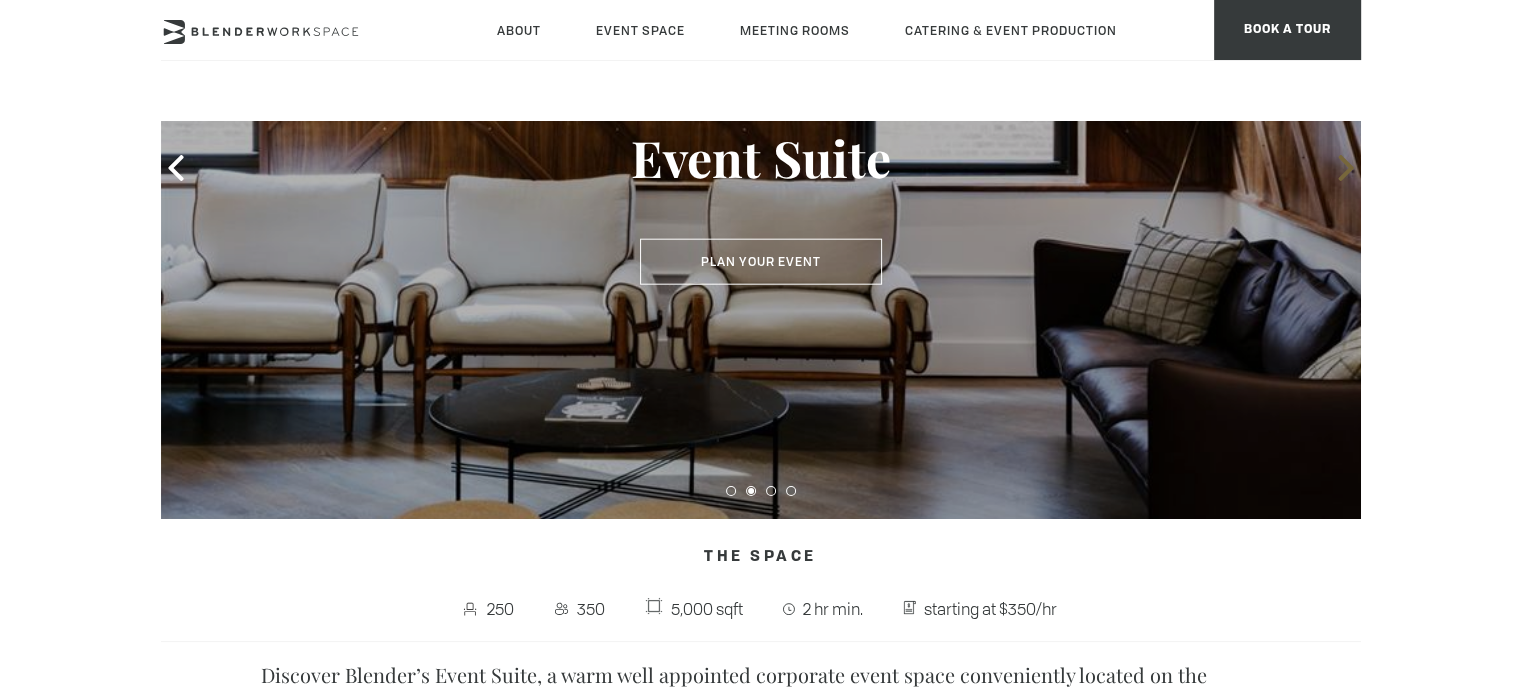 click 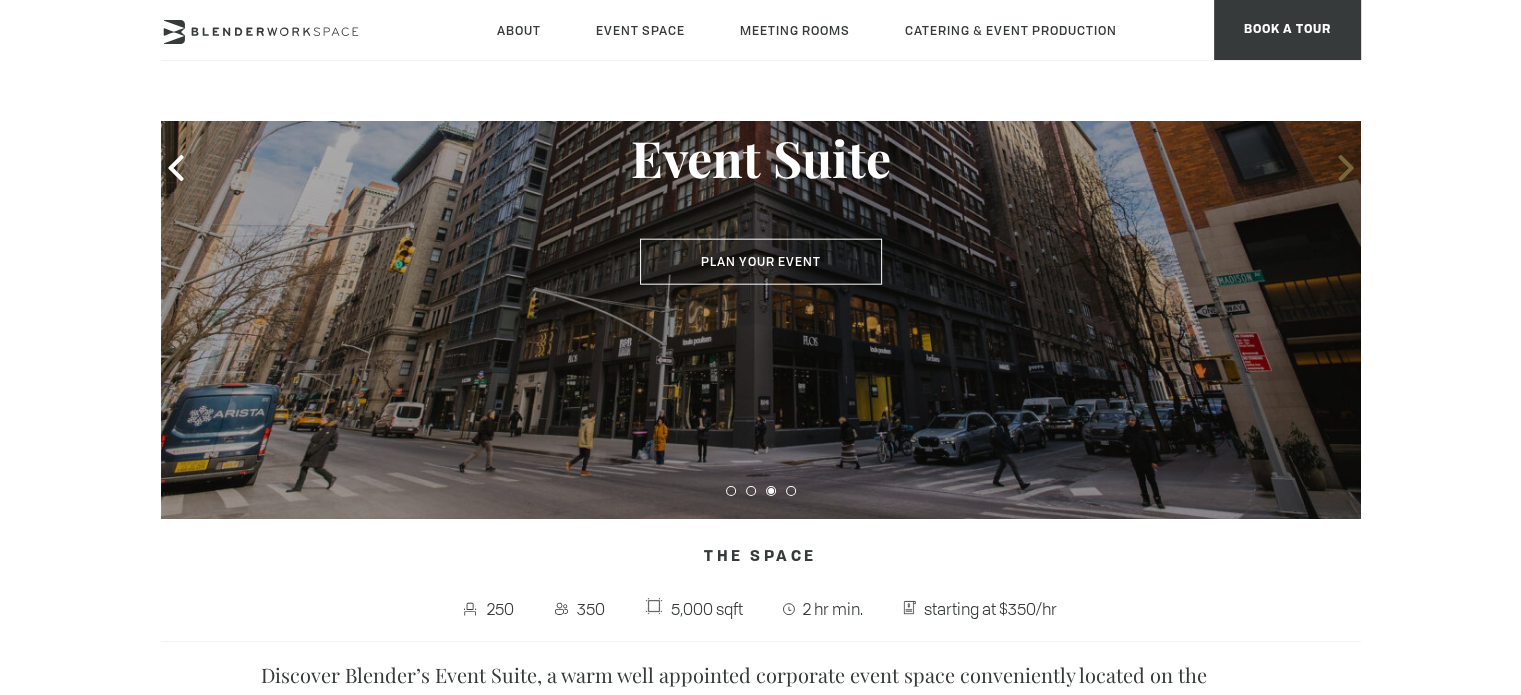 click 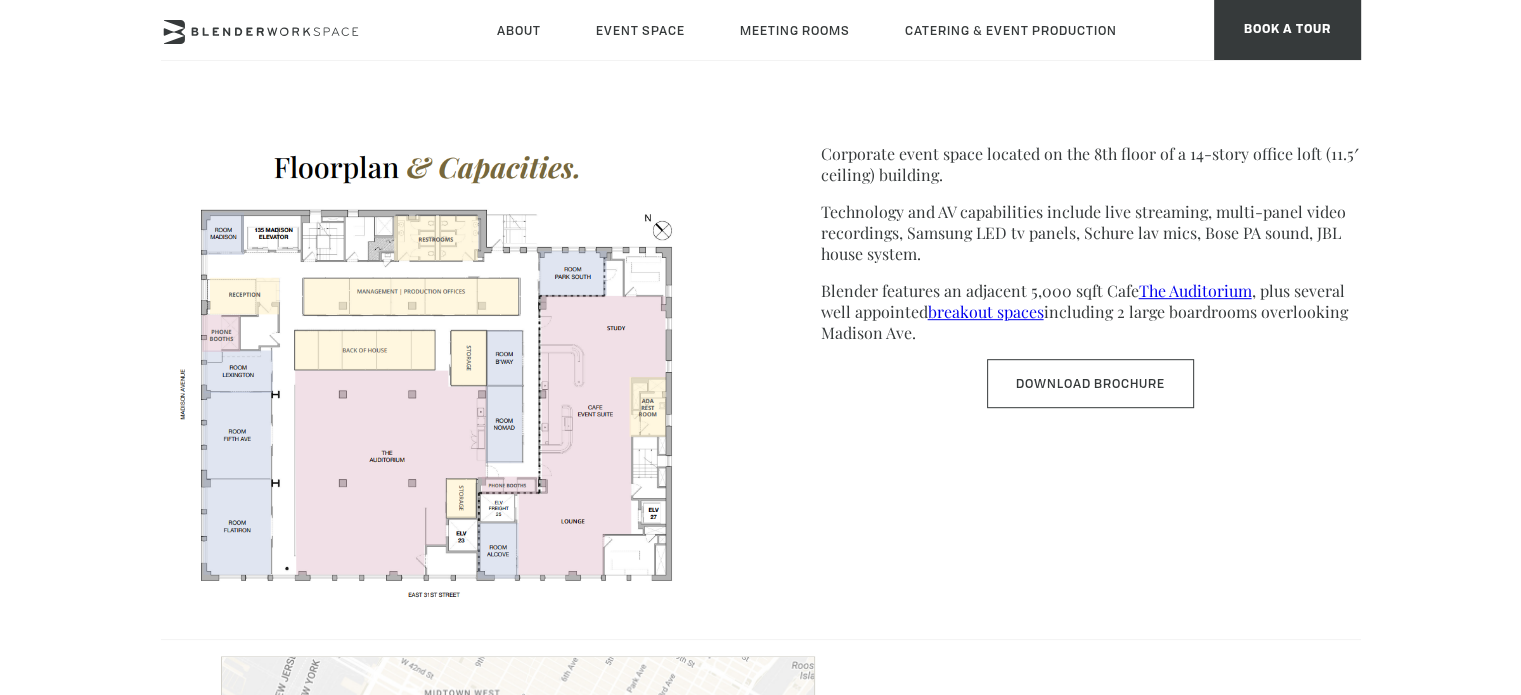 scroll, scrollTop: 0, scrollLeft: 0, axis: both 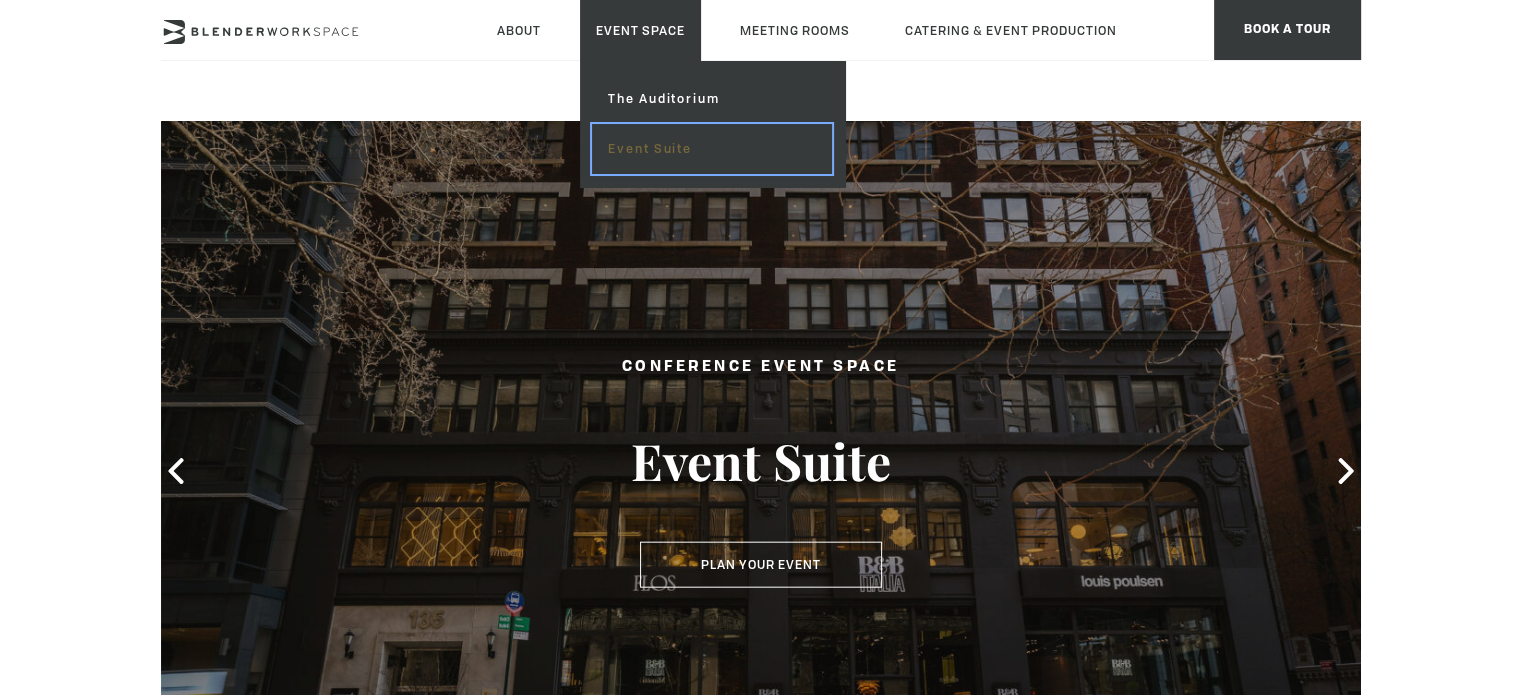 click on "Event Suite" at bounding box center [711, 149] 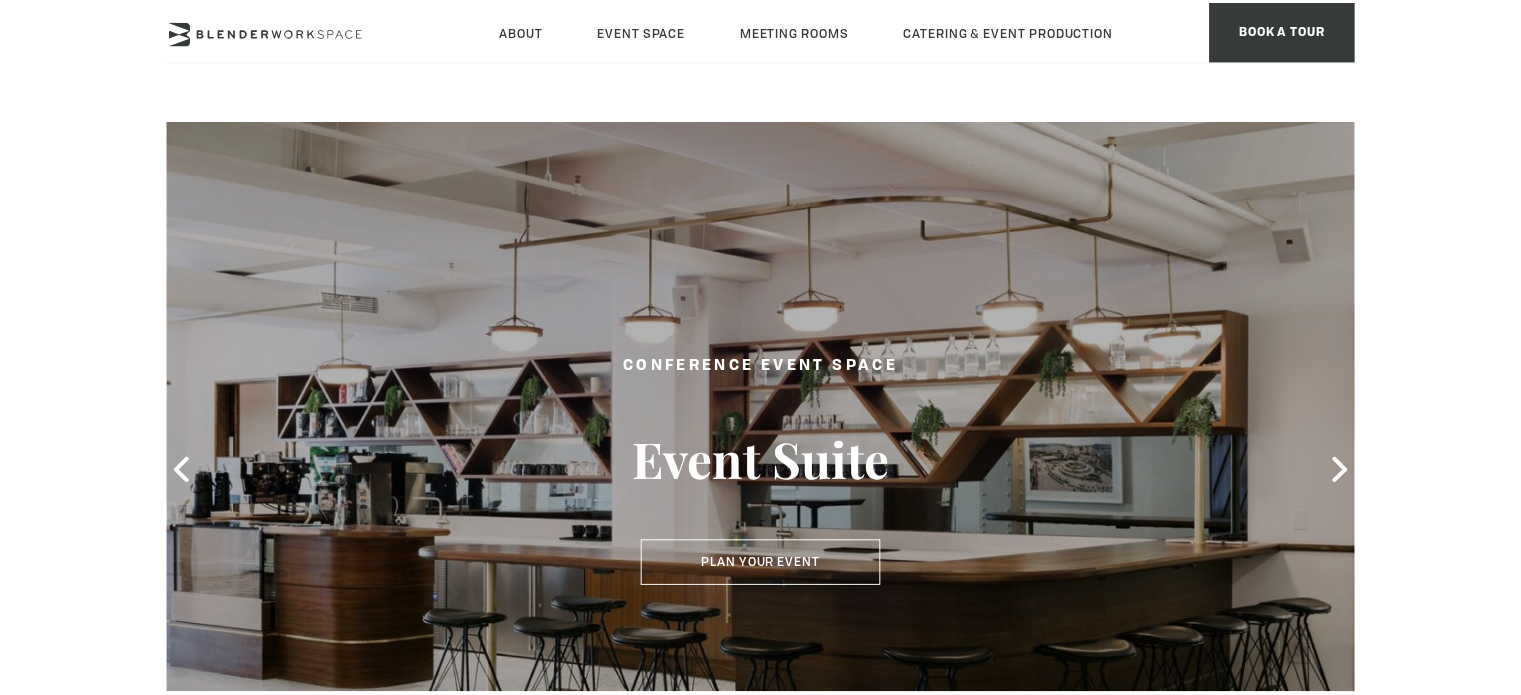 scroll, scrollTop: 0, scrollLeft: 0, axis: both 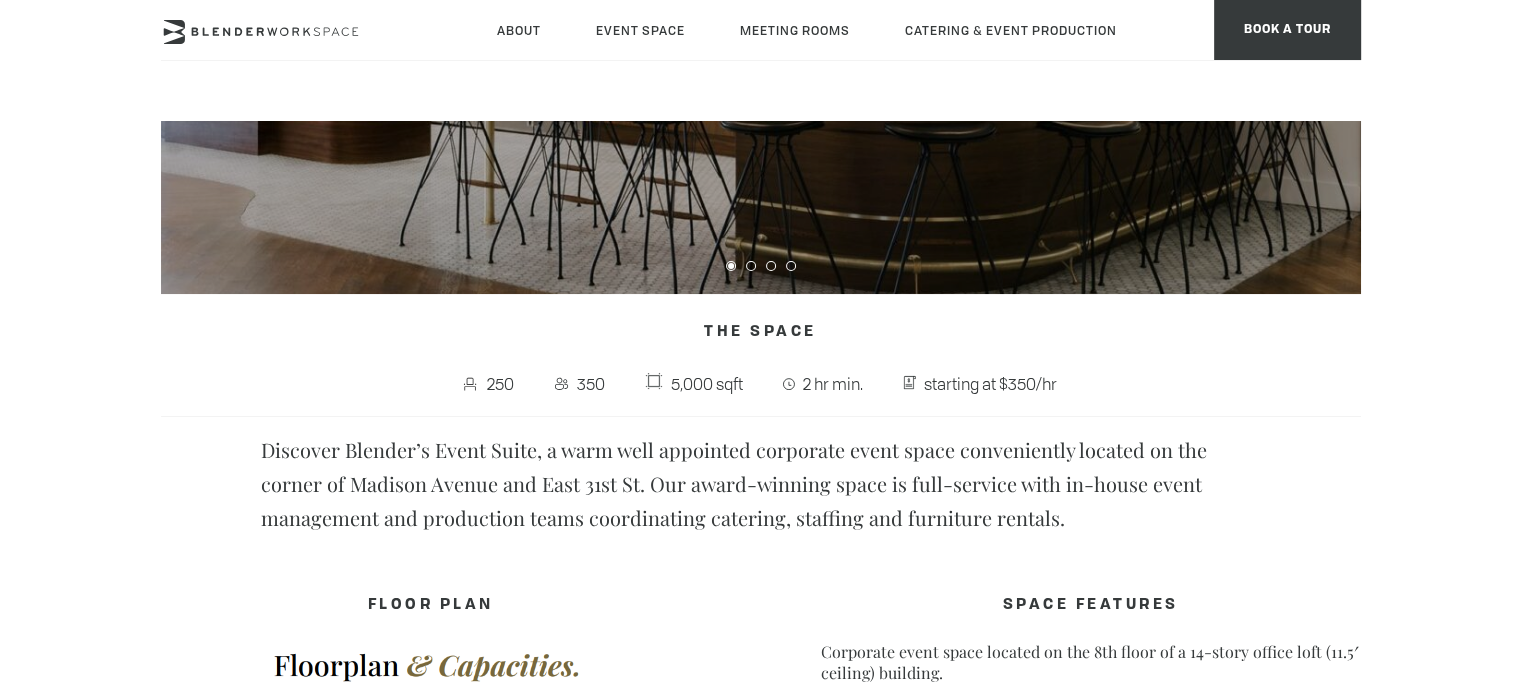 click on "The Space" at bounding box center [761, 333] 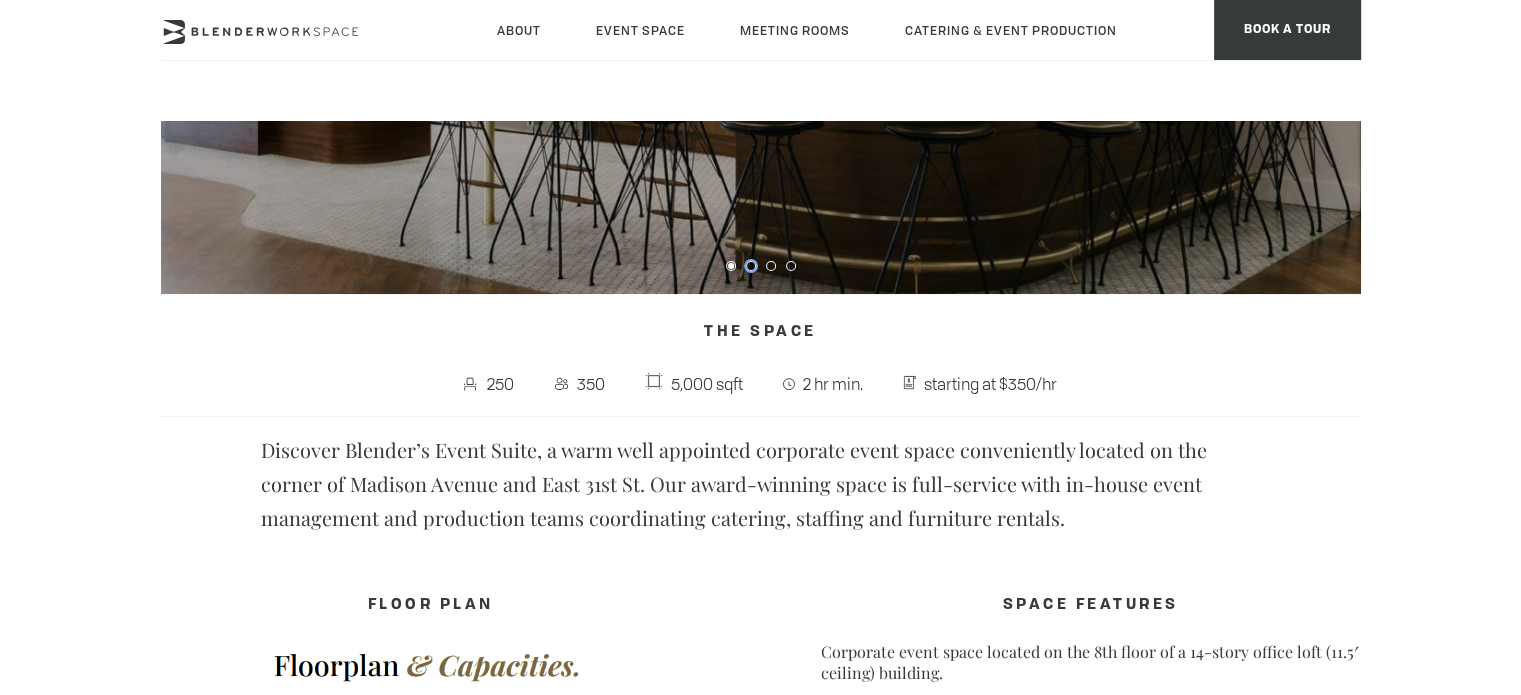 click at bounding box center (751, 266) 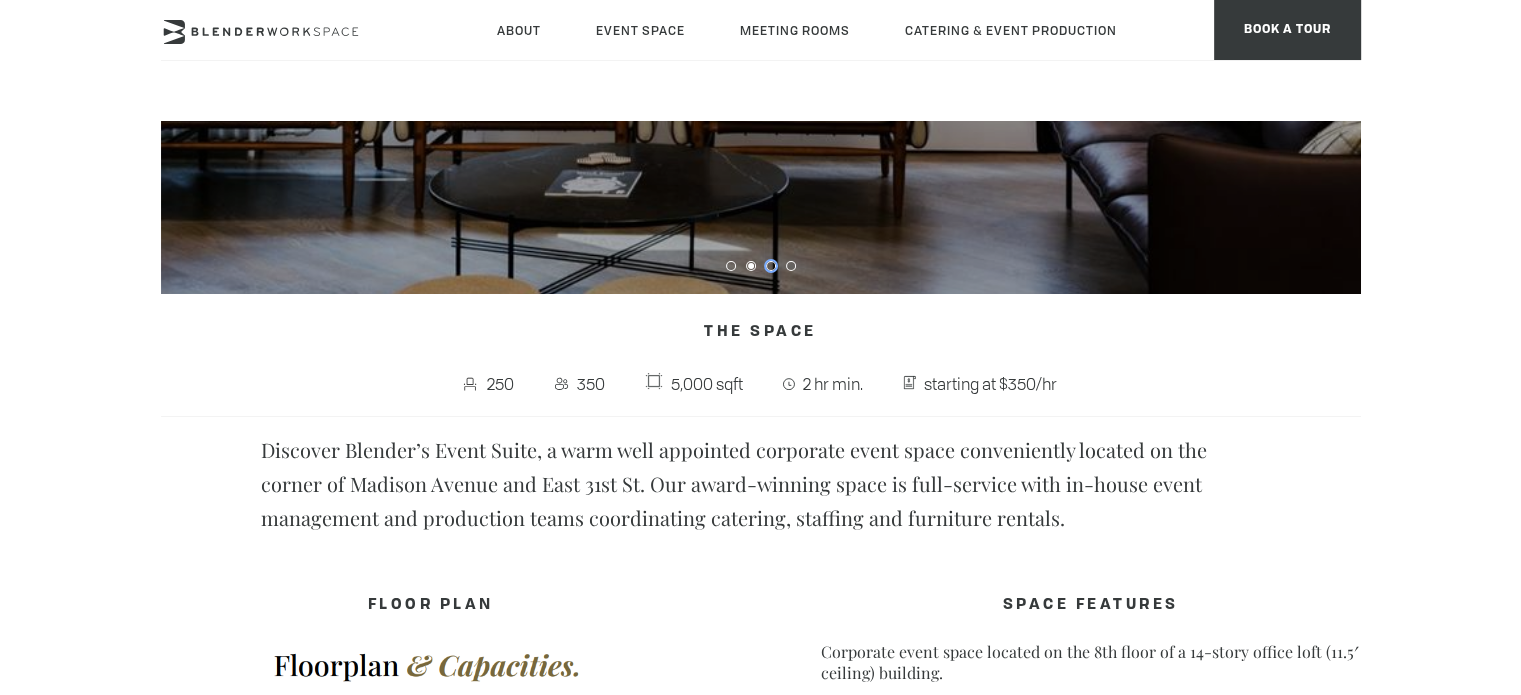 click at bounding box center (771, 266) 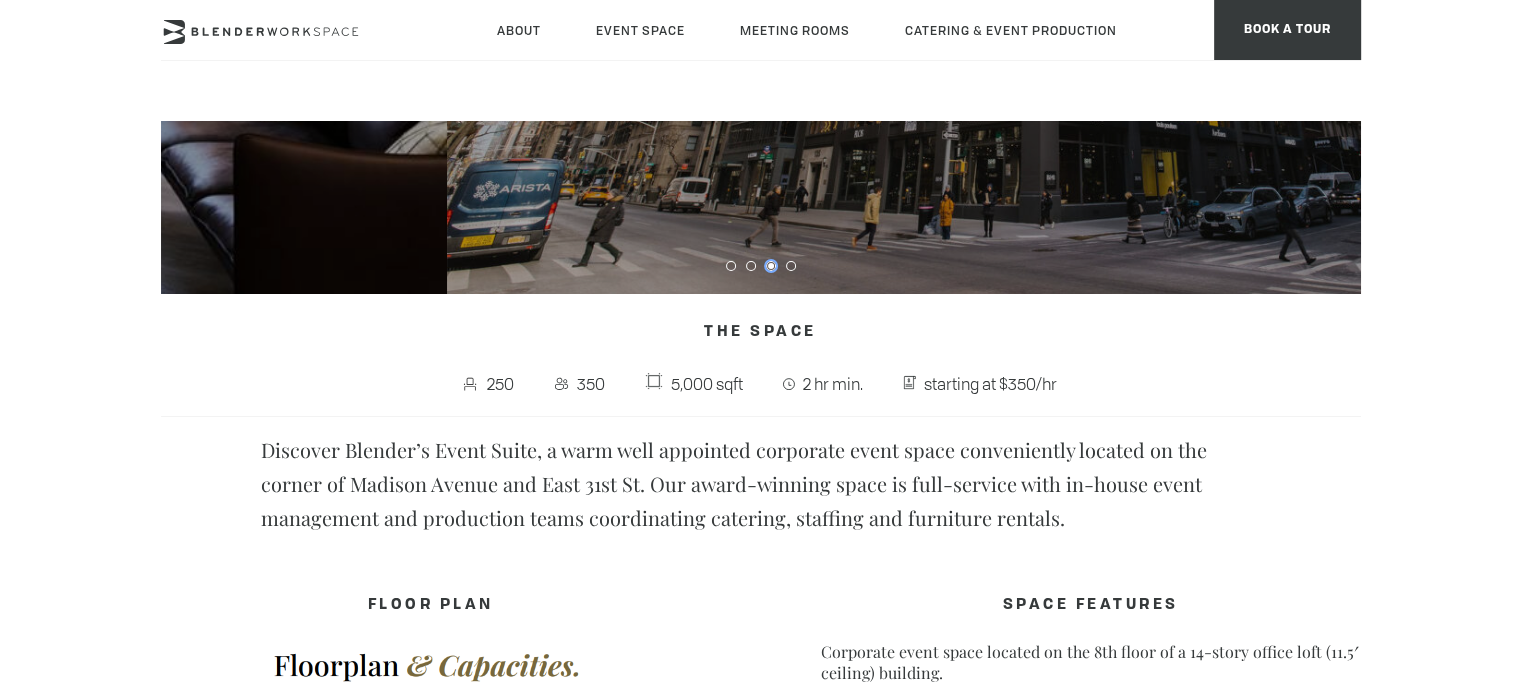 scroll, scrollTop: 743, scrollLeft: 0, axis: vertical 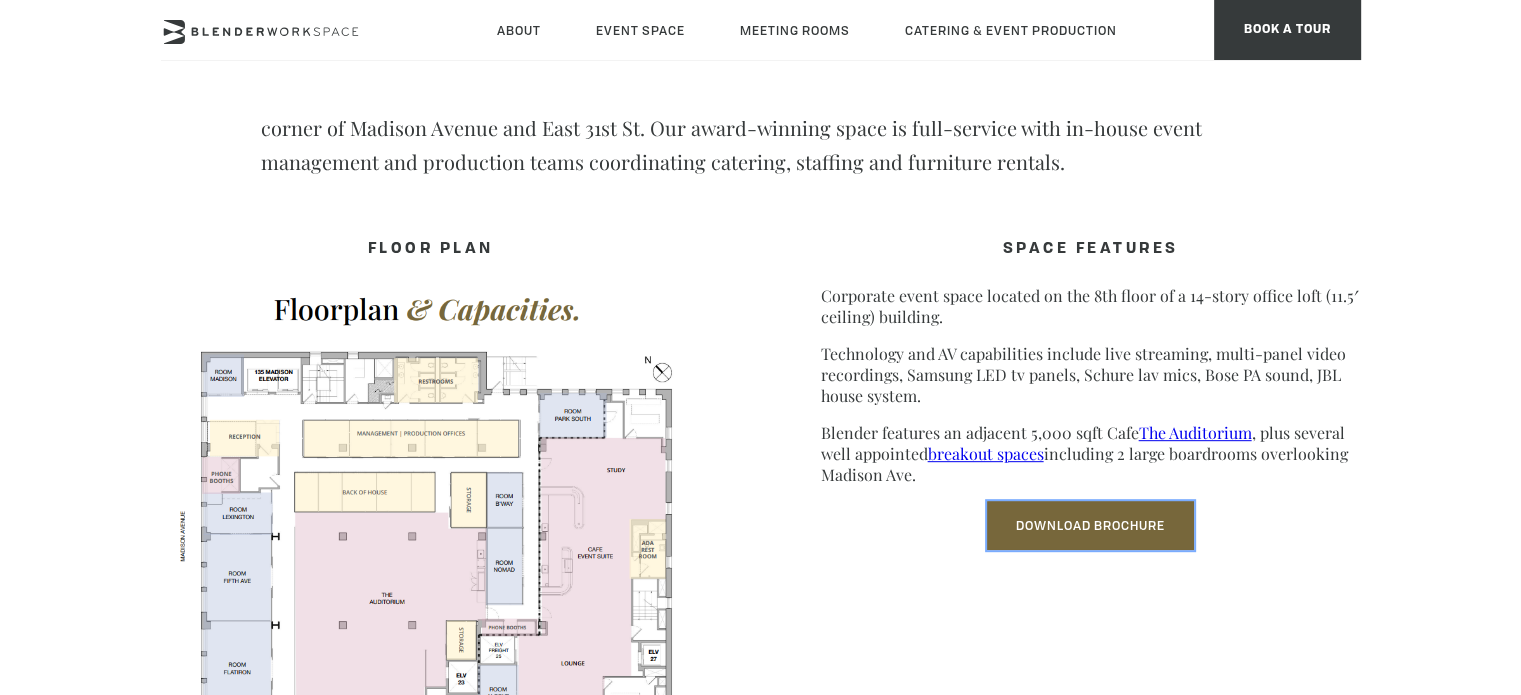 click on "Download Brochure" at bounding box center [1090, 525] 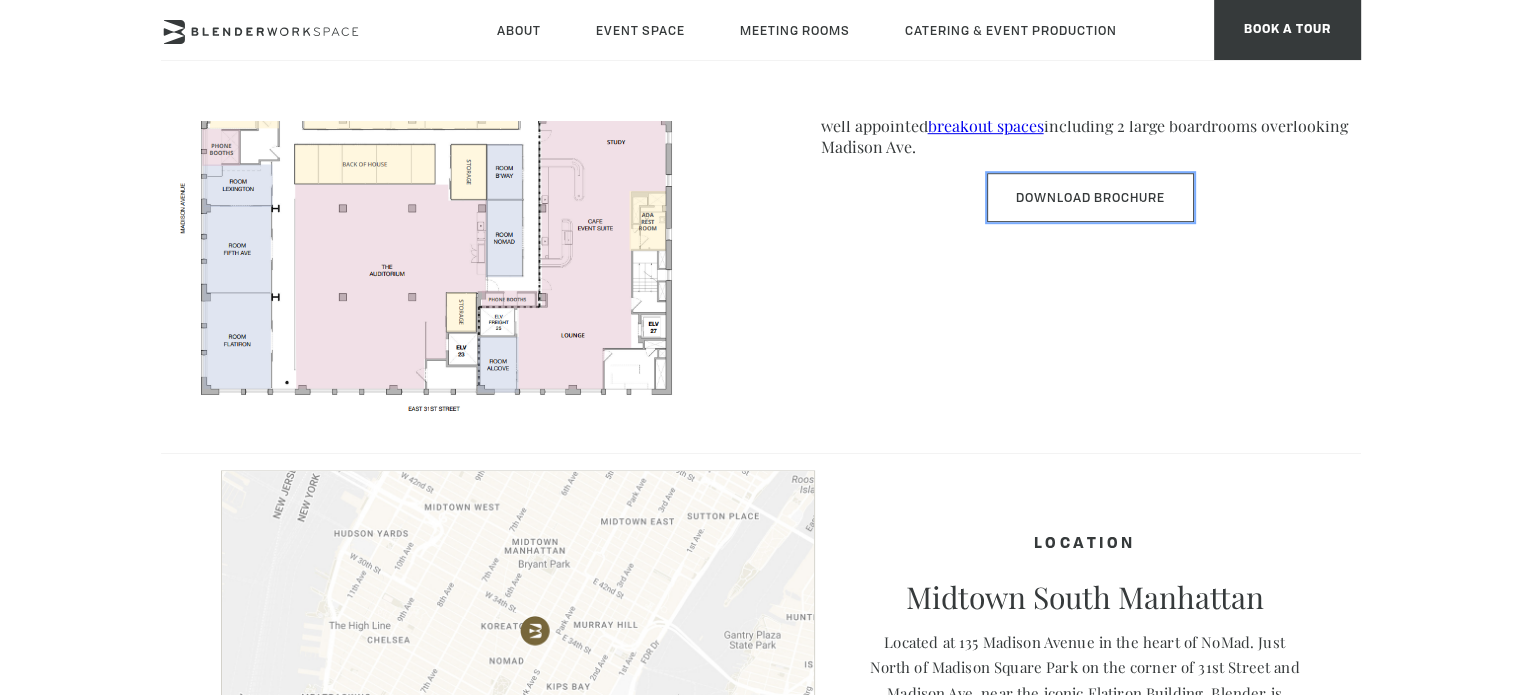 scroll, scrollTop: 1251, scrollLeft: 0, axis: vertical 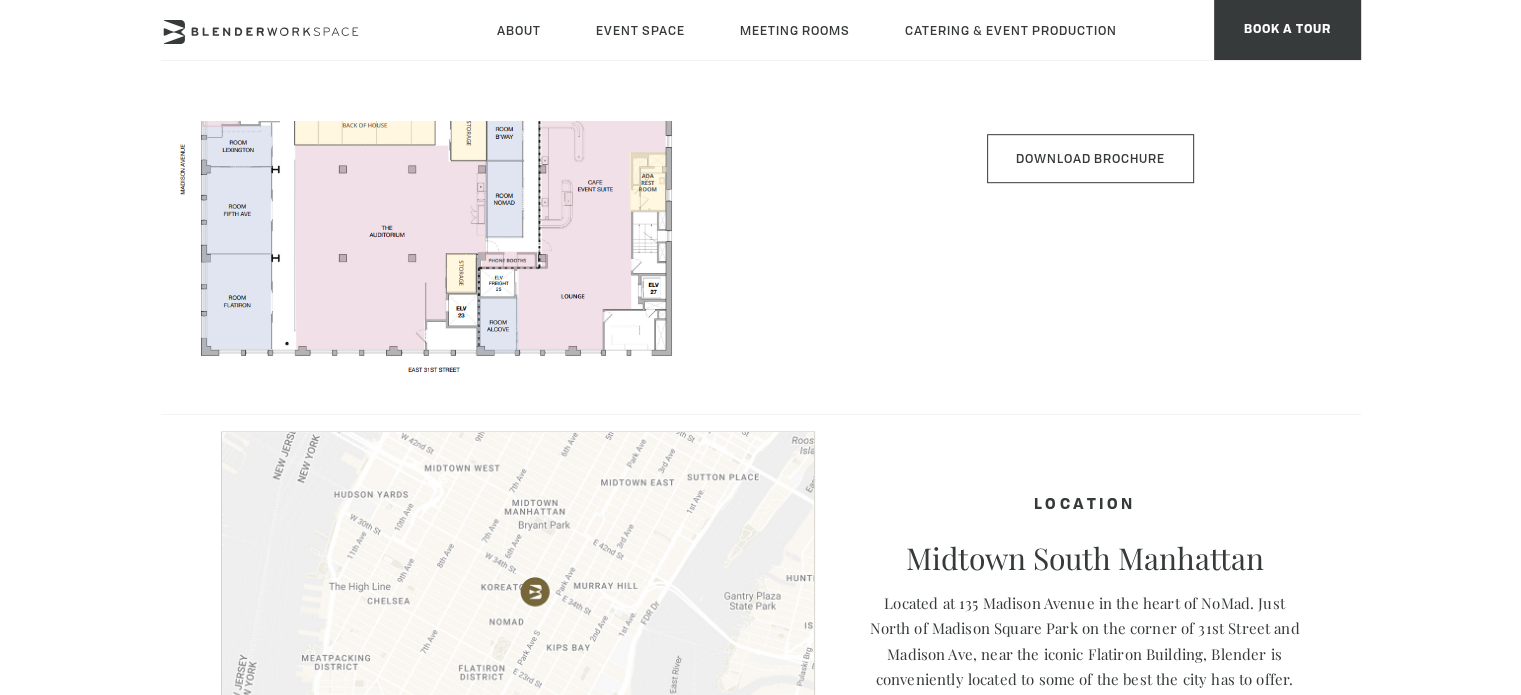click on "SPACE FEATURES
Corporate event space located on the 8th floor of a 14-story office loft (11.5′ ceiling) building.
Technology and AV capabilities include live streaming, multi-panel video recordings, Samsung LED tv panels, Schure lav mics, Bose PA sound, JBL house system.
Blender features an adjacent 5,000 sqft Cafe  The Auditorium , plus several well appointed  breakout spaces  including 2 large boardrooms overlooking Madison Ave.
Download Brochure" at bounding box center [1091, 113] 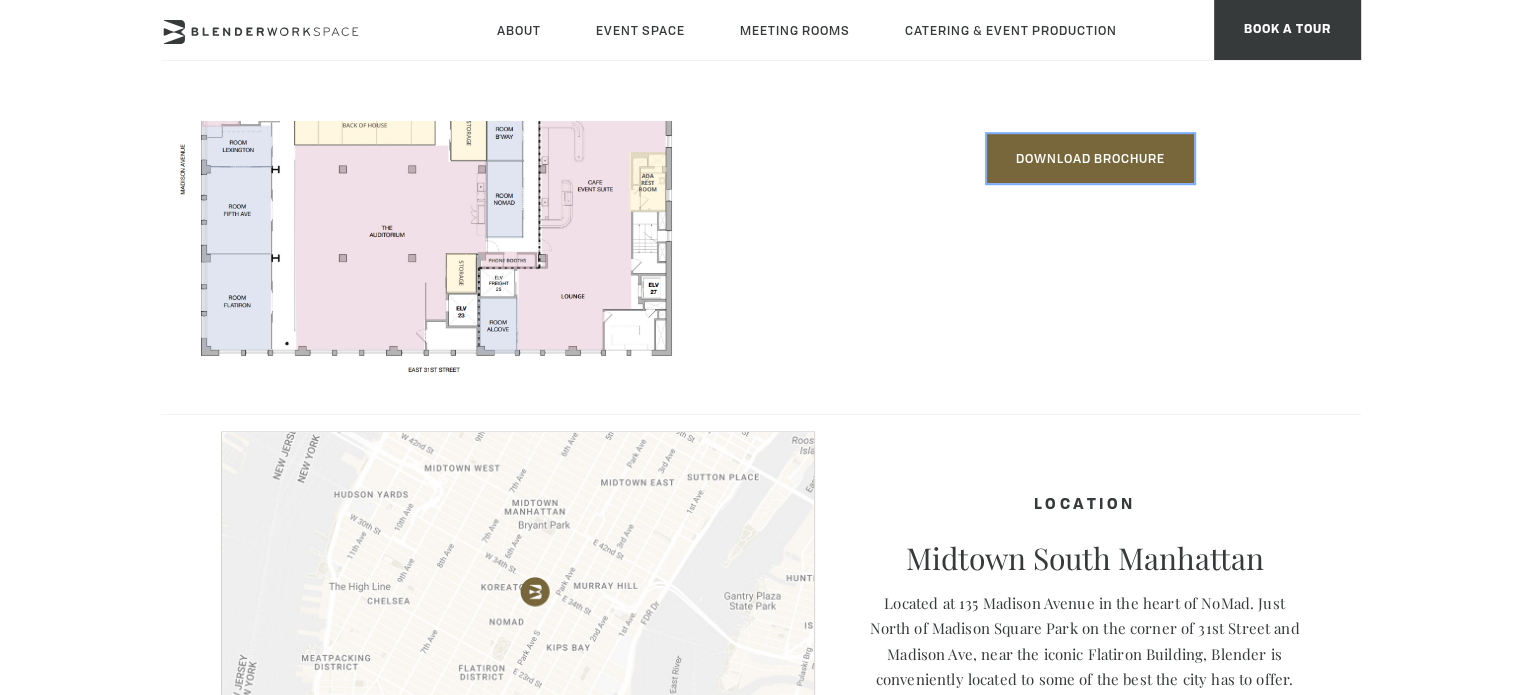 click on "Download Brochure" at bounding box center (1090, 158) 